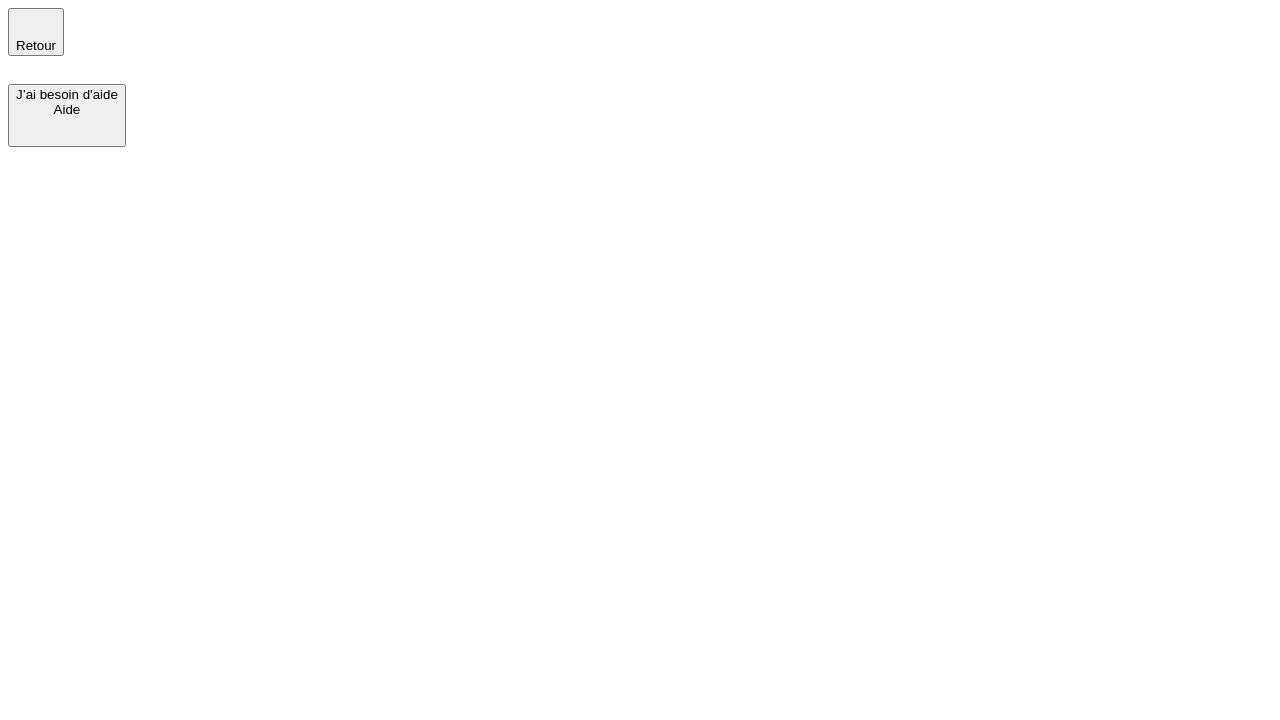 scroll, scrollTop: 0, scrollLeft: 0, axis: both 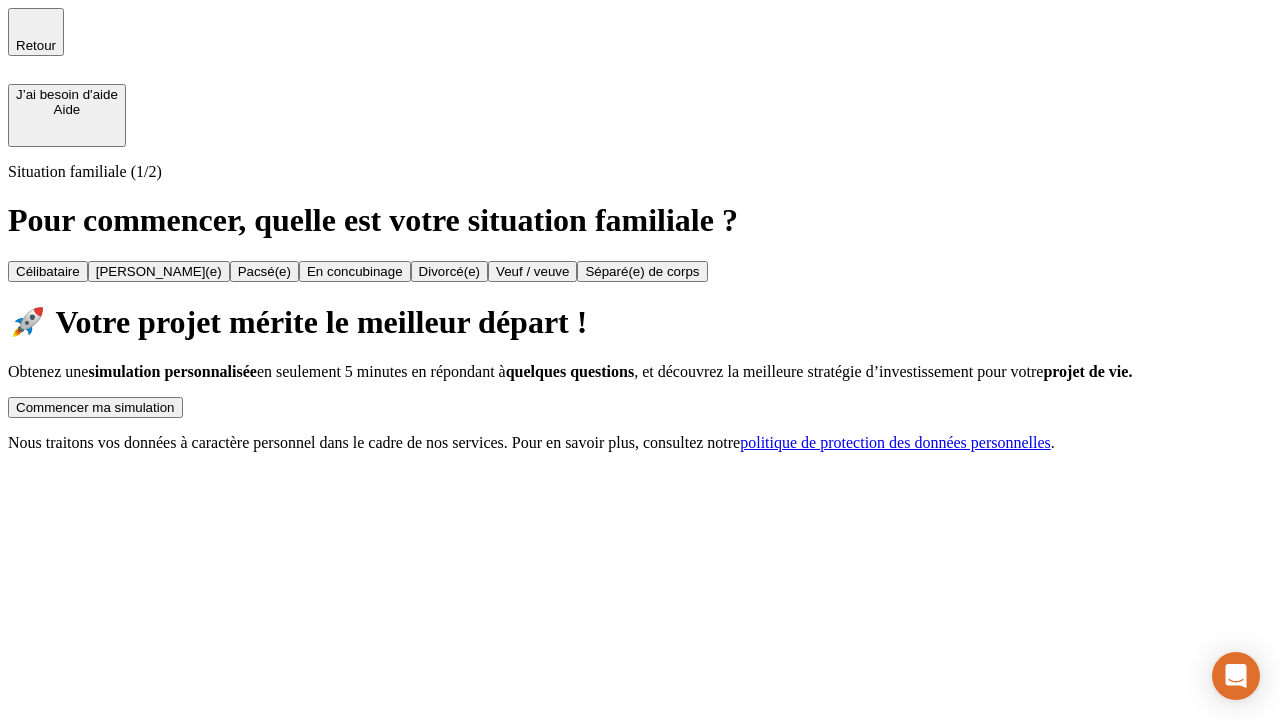 click on "Commencer ma simulation" at bounding box center (95, 407) 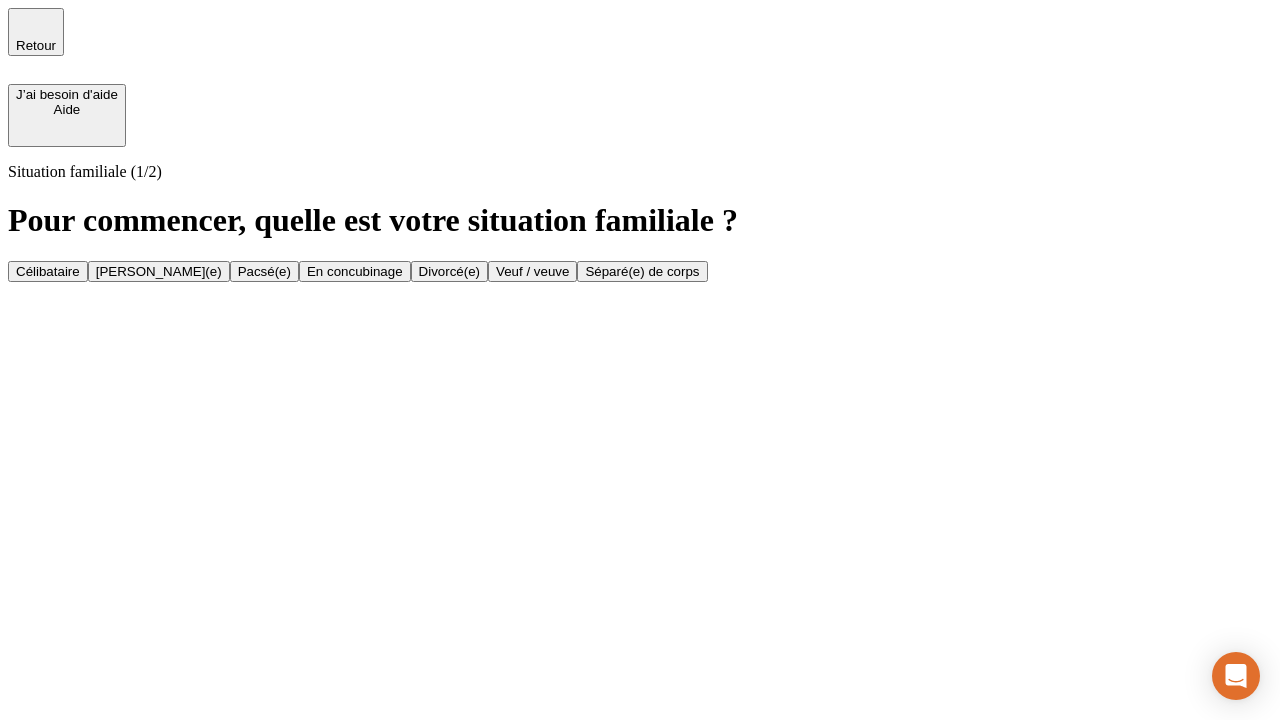 click on "[PERSON_NAME](e)" at bounding box center [159, 271] 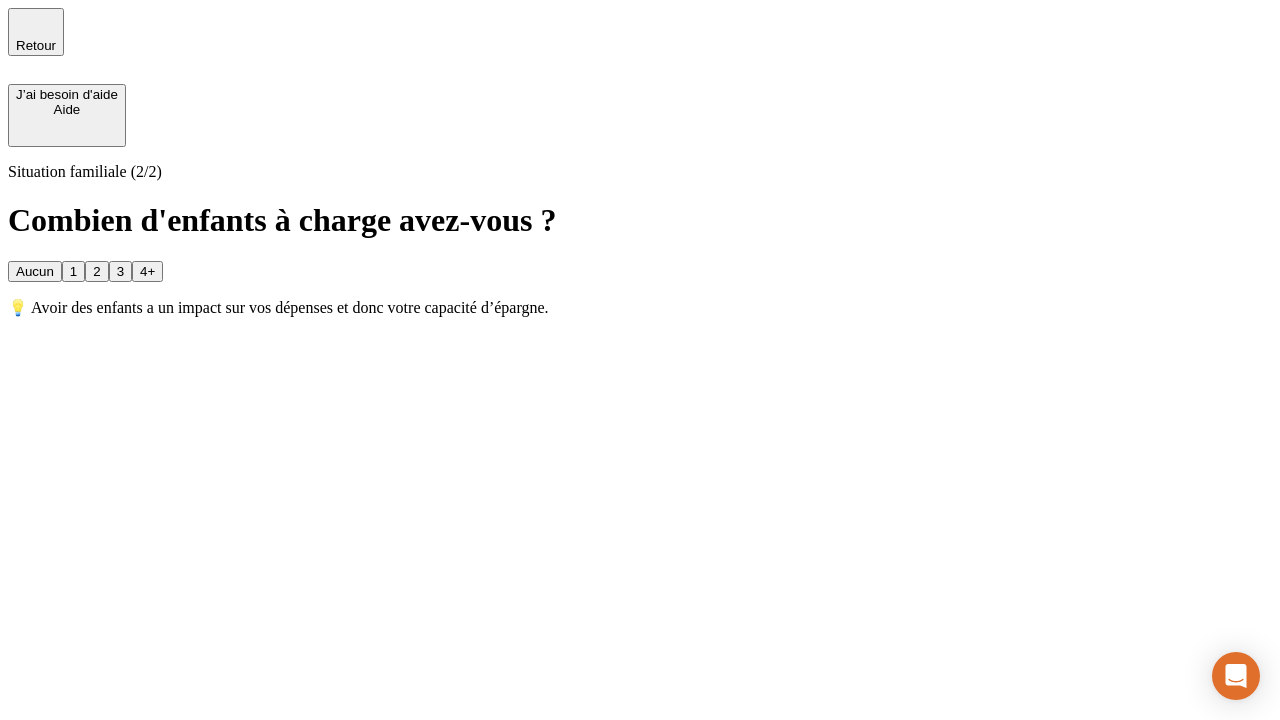 click on "1" at bounding box center (73, 271) 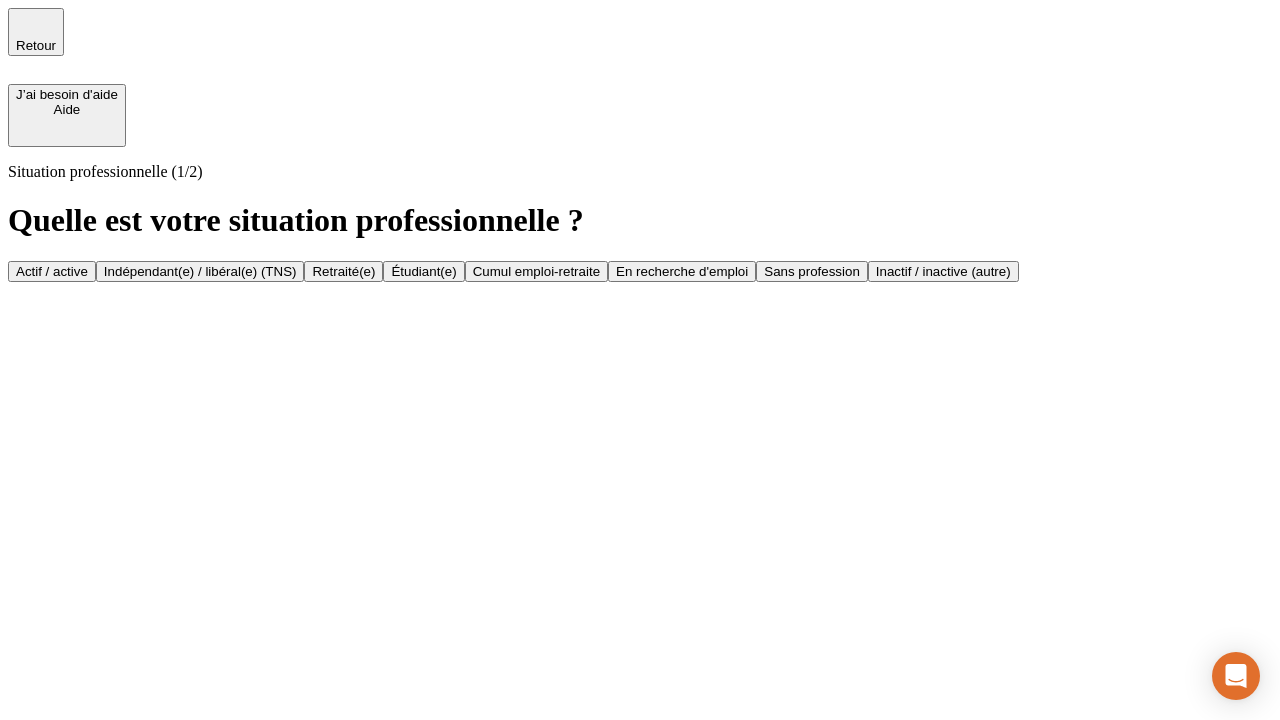 click on "Actif / active" at bounding box center [52, 271] 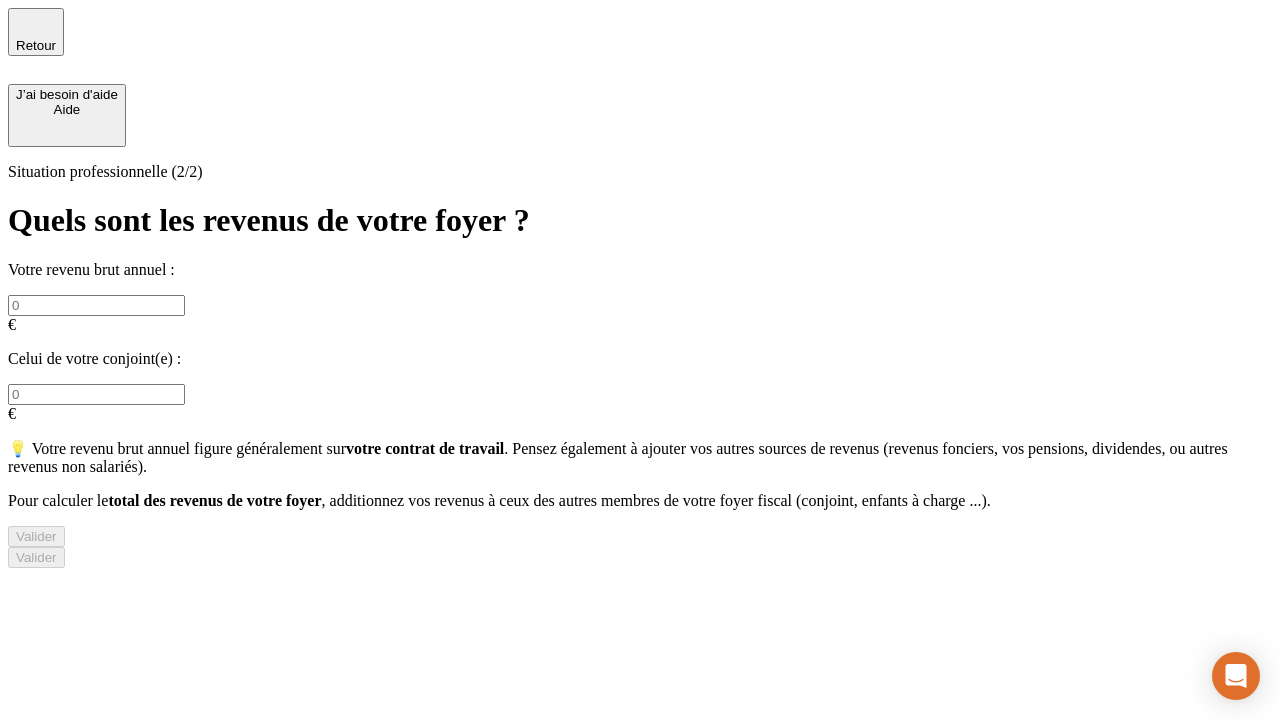 click at bounding box center [96, 305] 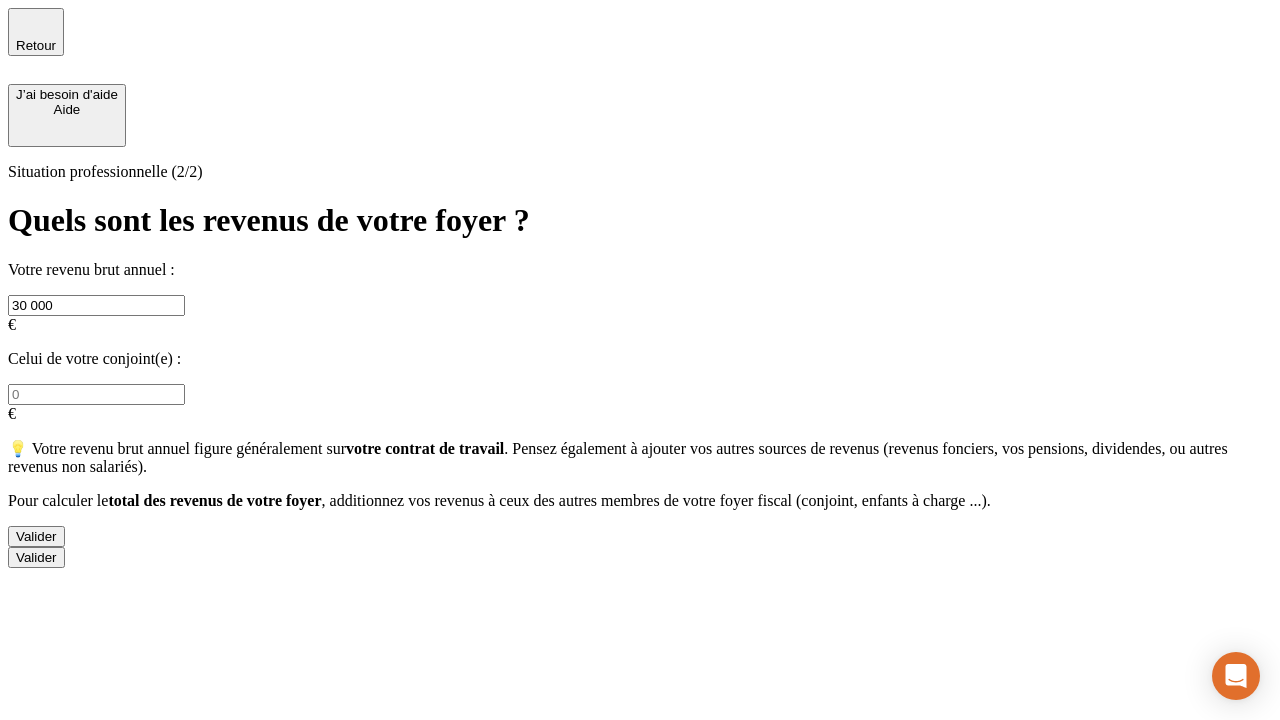 type on "30 000" 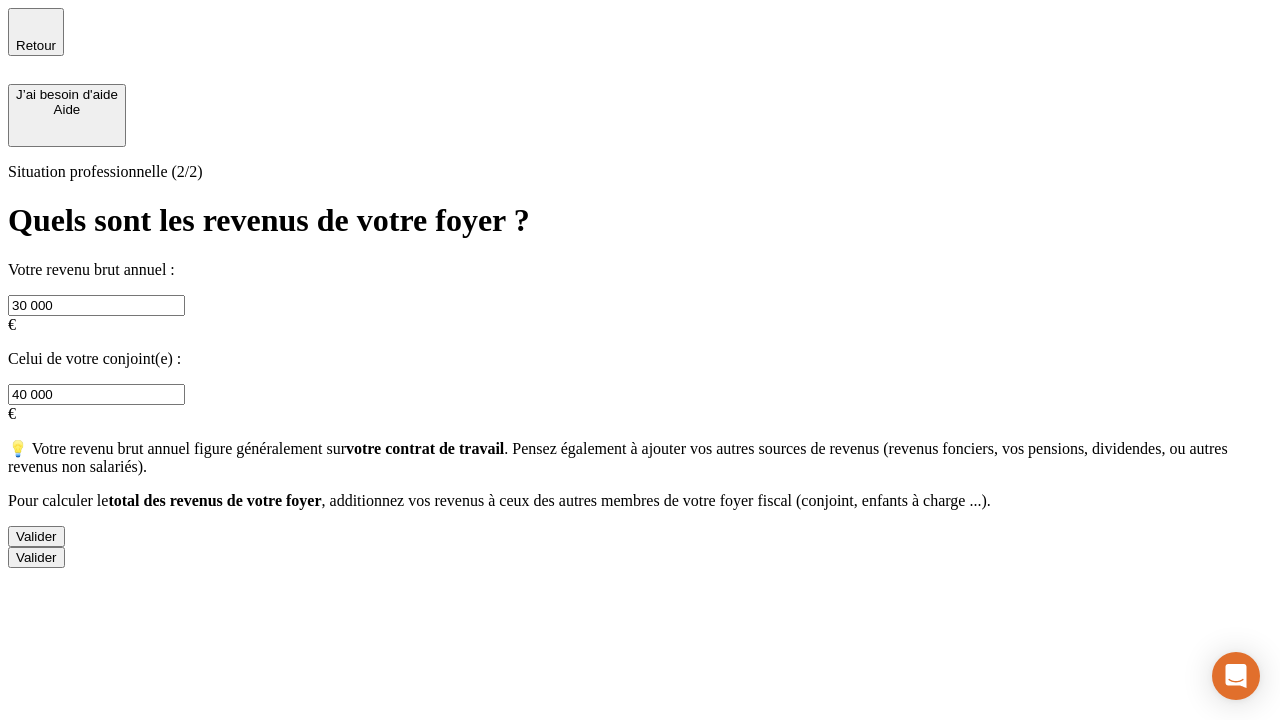 type on "40 000" 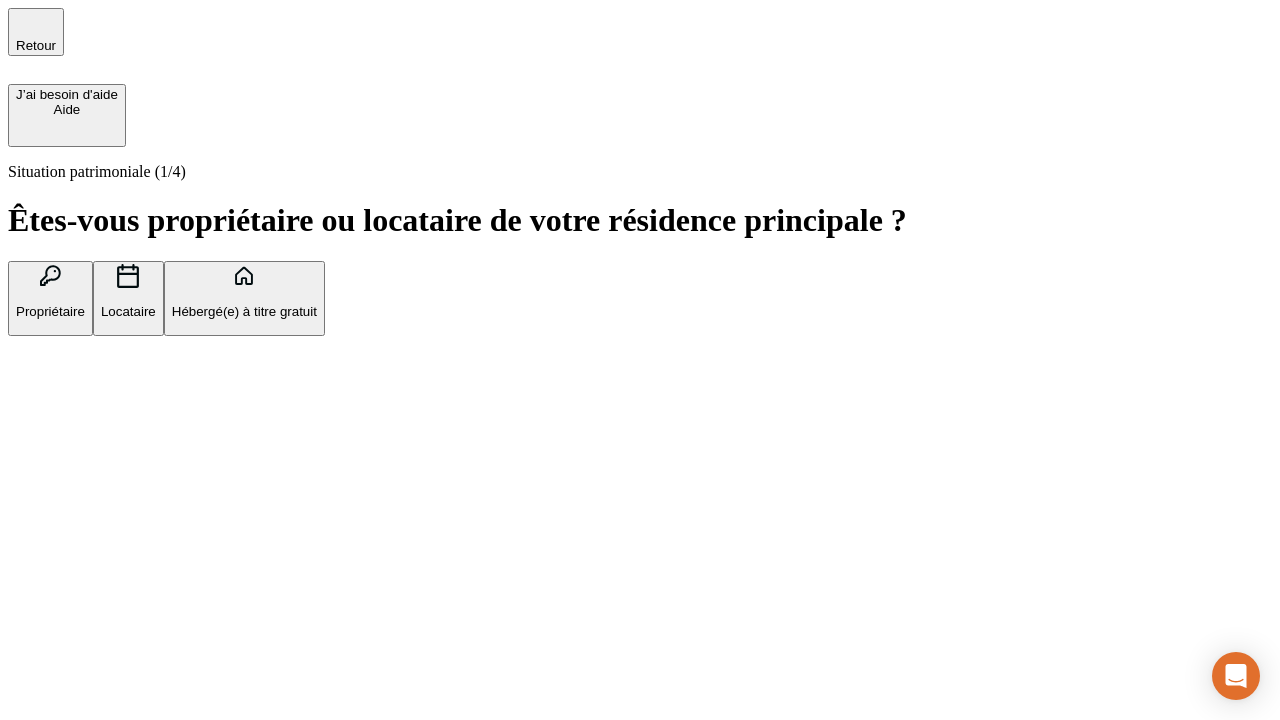 click on "Propriétaire" at bounding box center (50, 311) 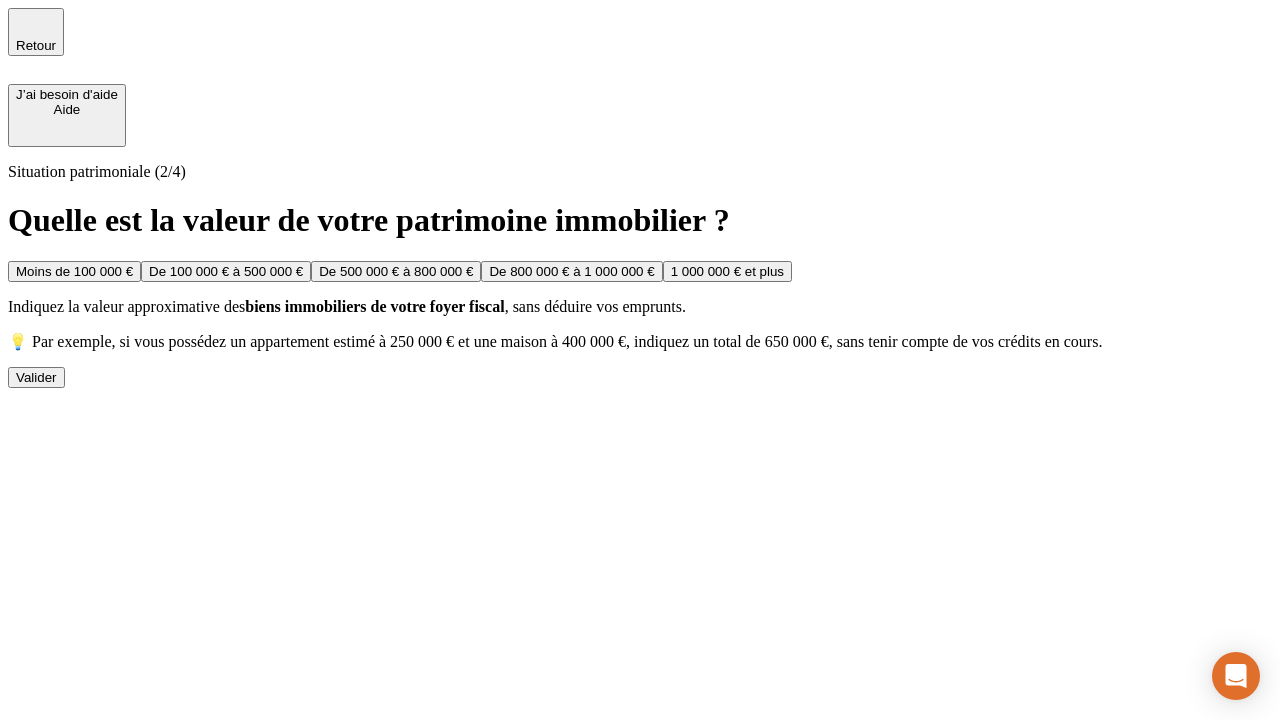 click on "De 100 000 € à 500 000 €" at bounding box center [226, 271] 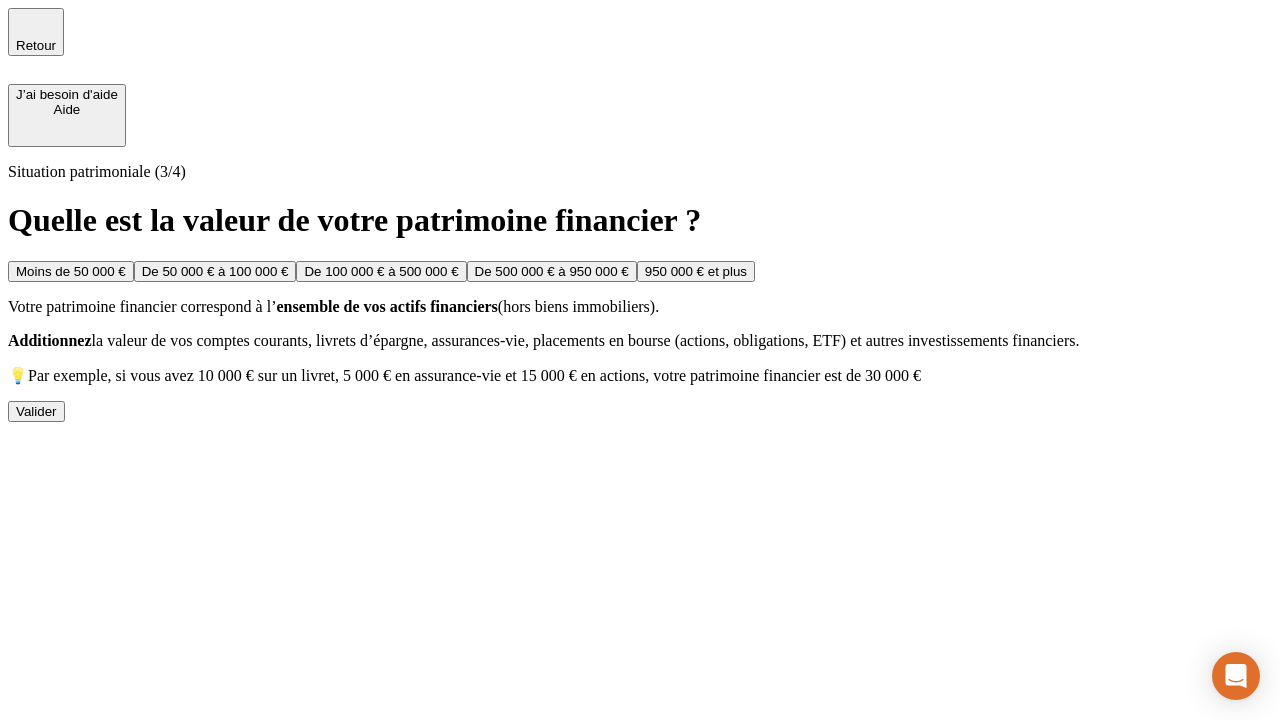 click on "Moins de 50 000 €" at bounding box center (71, 271) 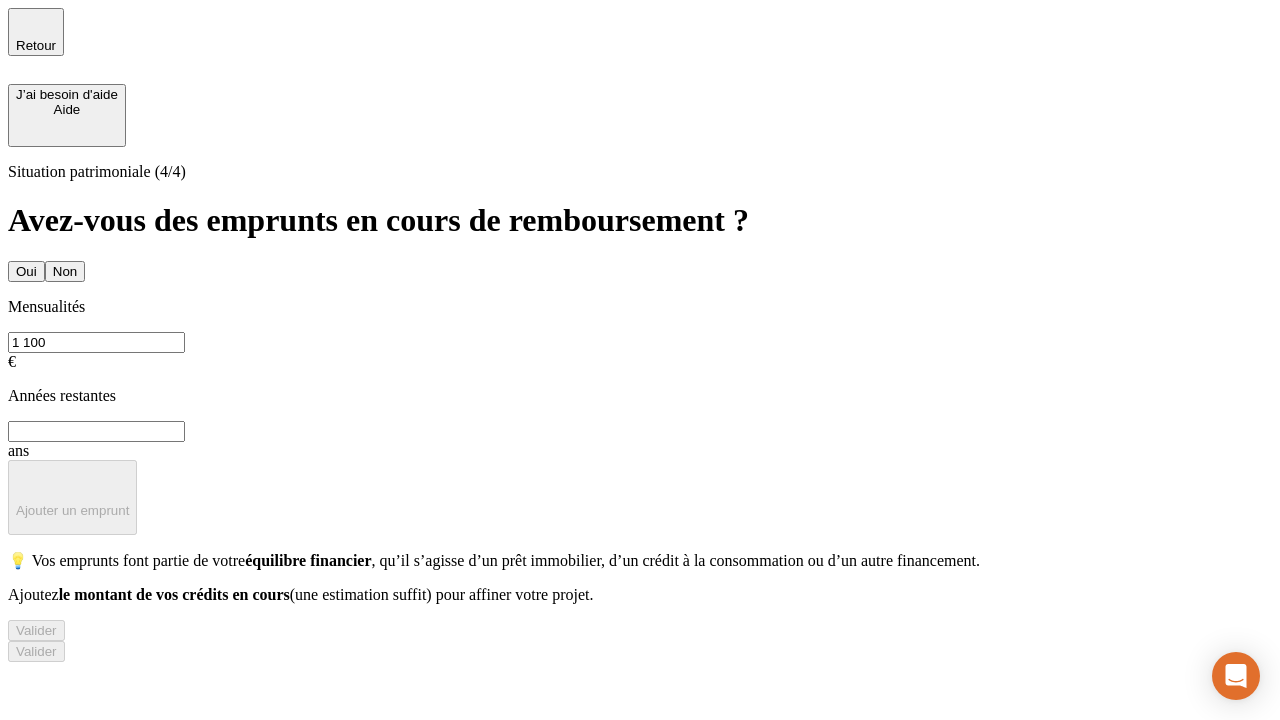 type on "1 100" 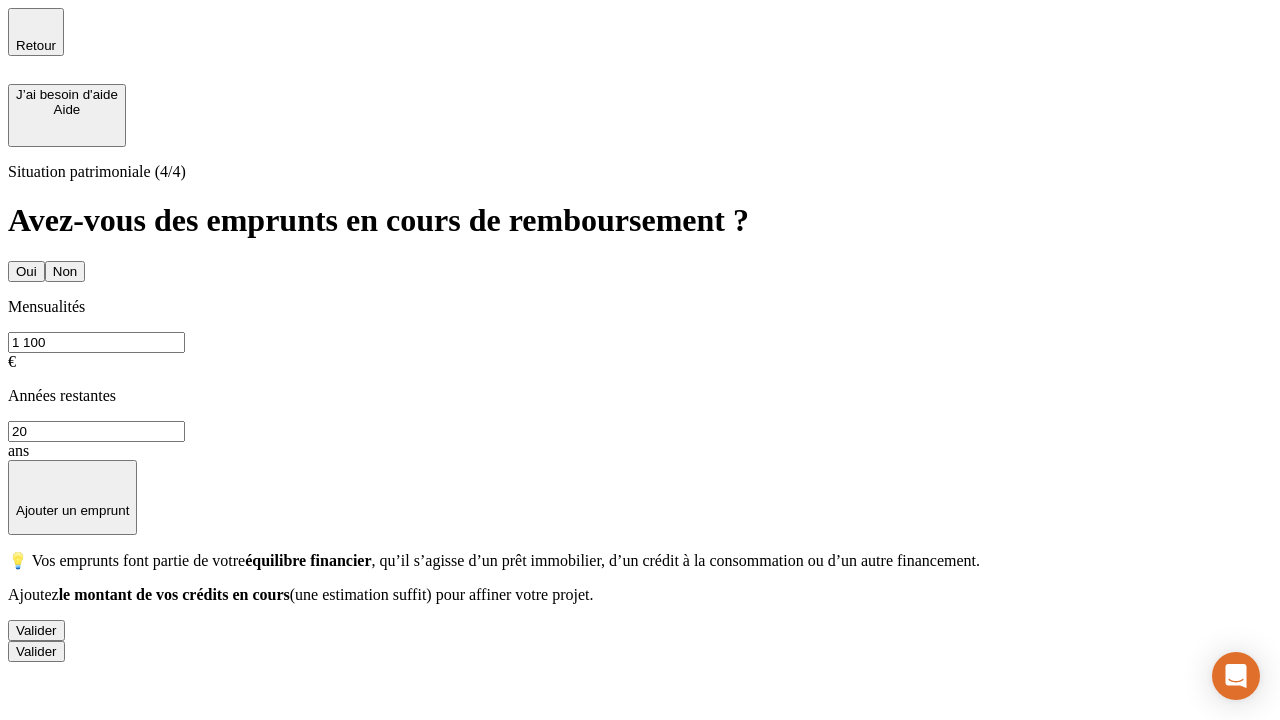 click on "Valider" at bounding box center [36, 630] 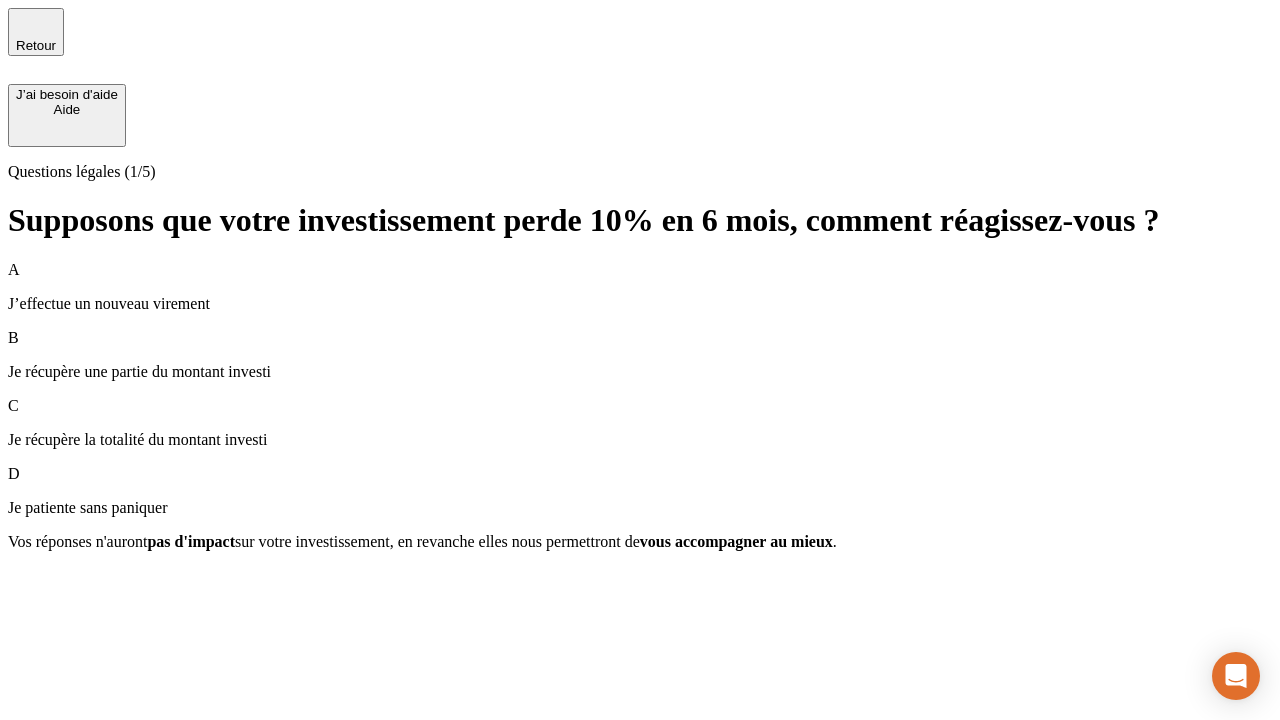 click on "Je récupère une partie du montant investi" at bounding box center [640, 372] 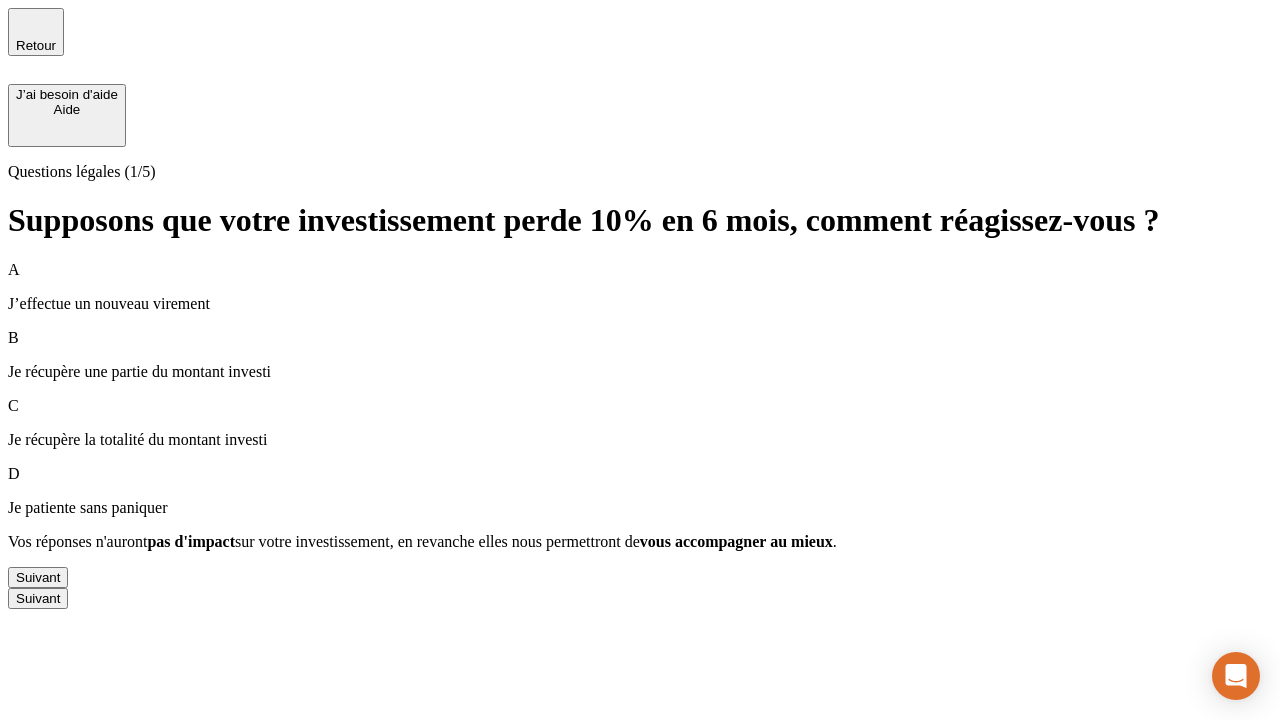 click on "Suivant" at bounding box center (38, 577) 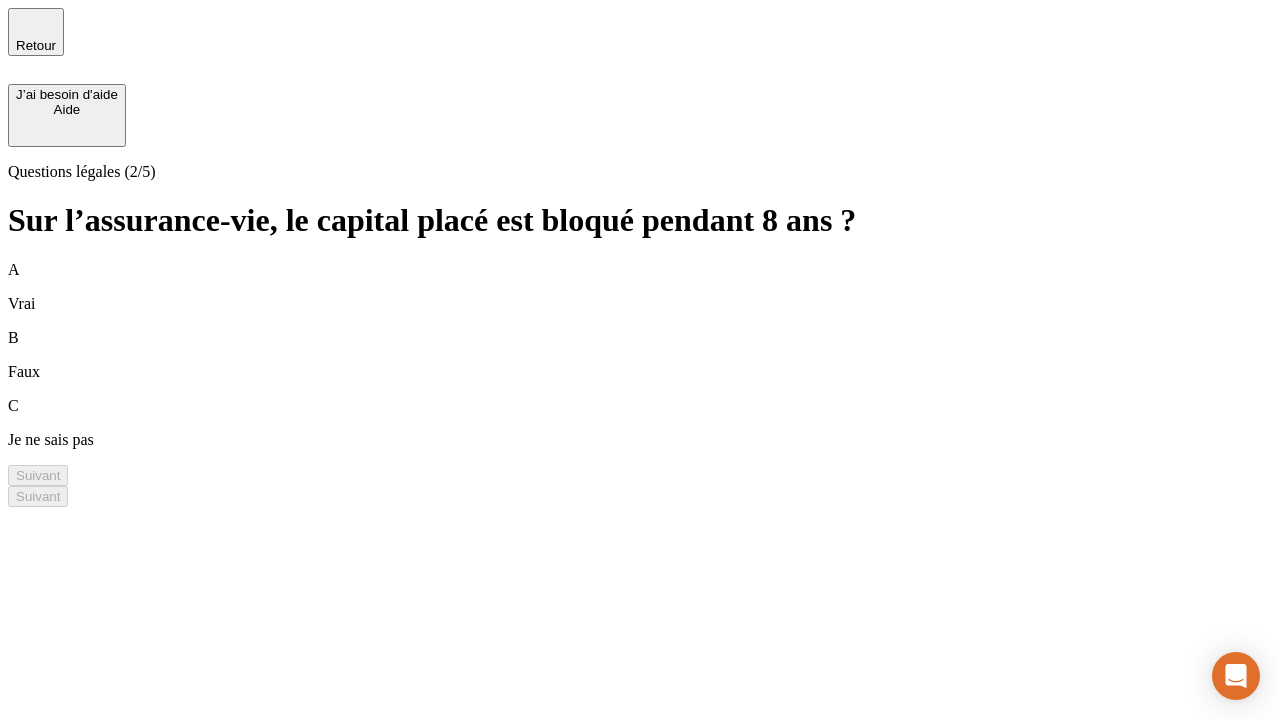 click on "A Vrai" at bounding box center [640, 287] 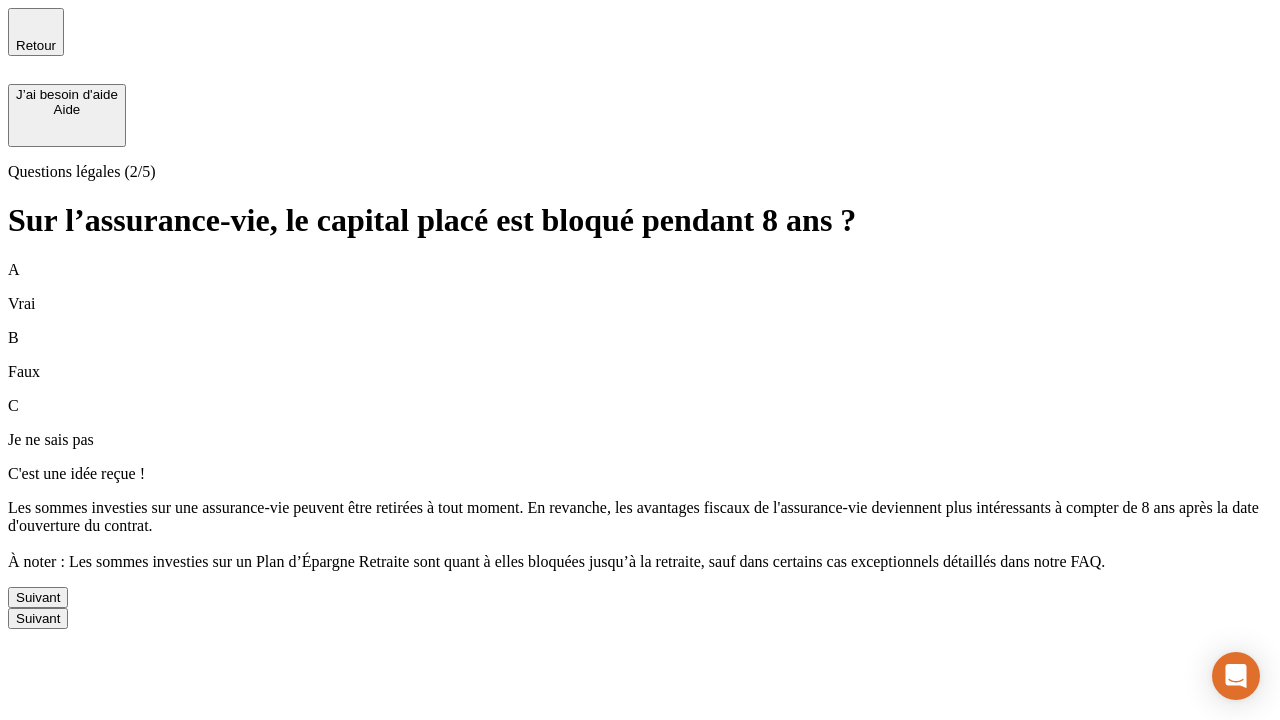 click on "Suivant" at bounding box center [38, 597] 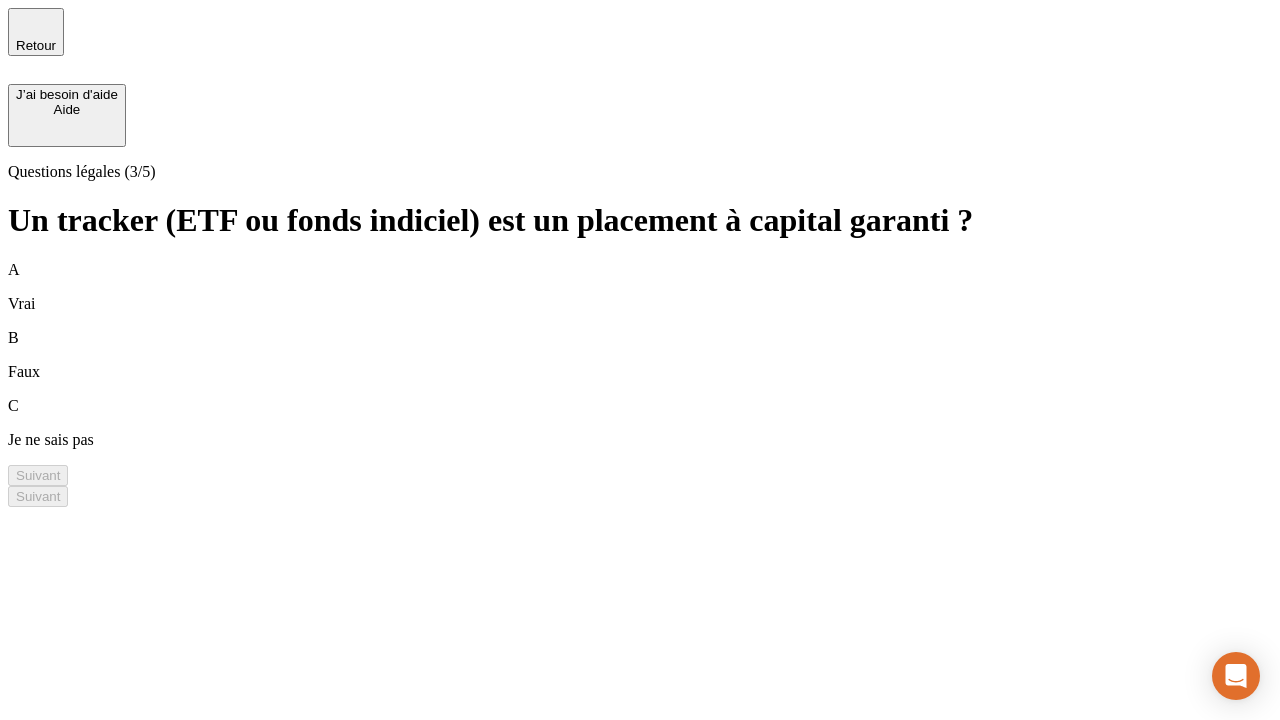 click on "B Faux" at bounding box center [640, 355] 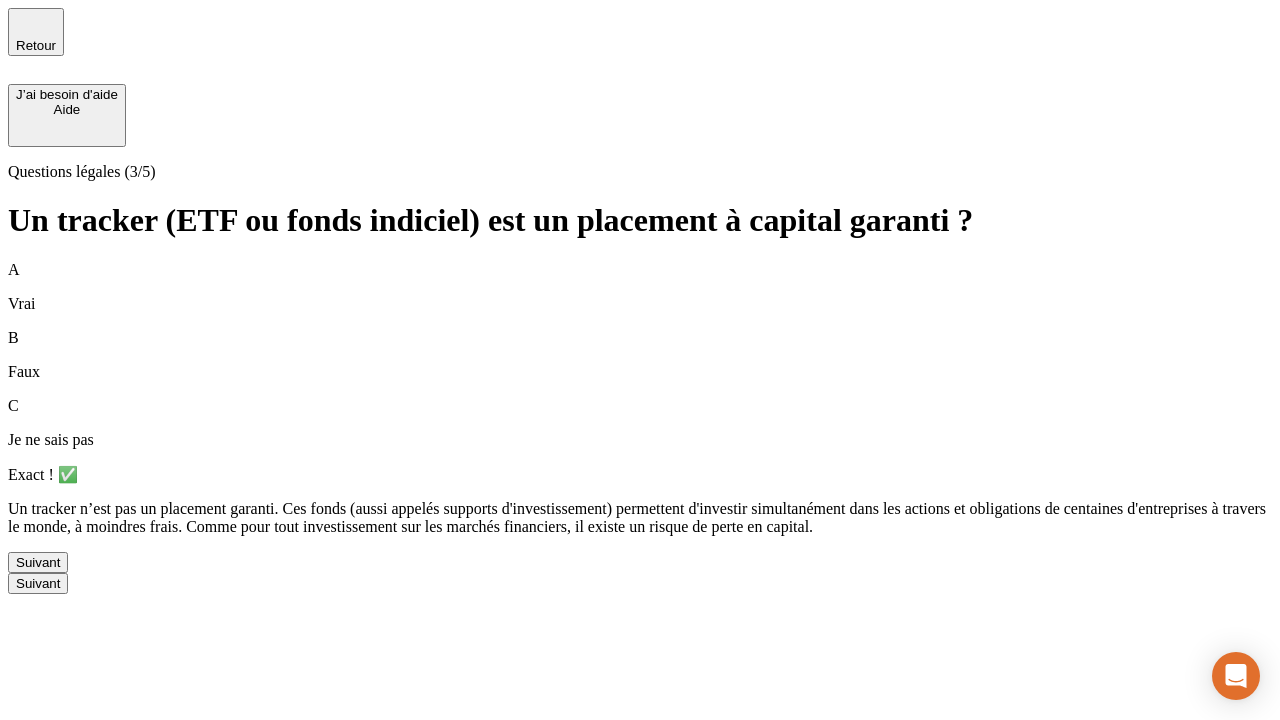 click on "Suivant" at bounding box center [38, 562] 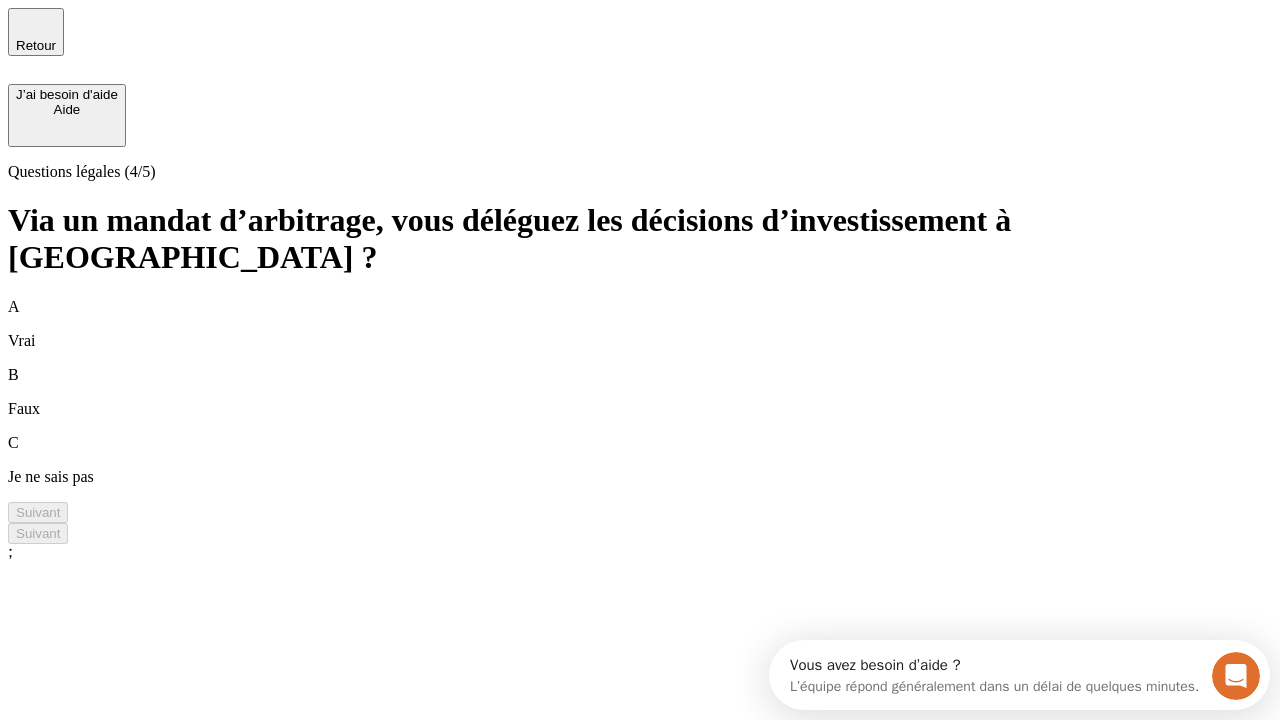 scroll, scrollTop: 0, scrollLeft: 0, axis: both 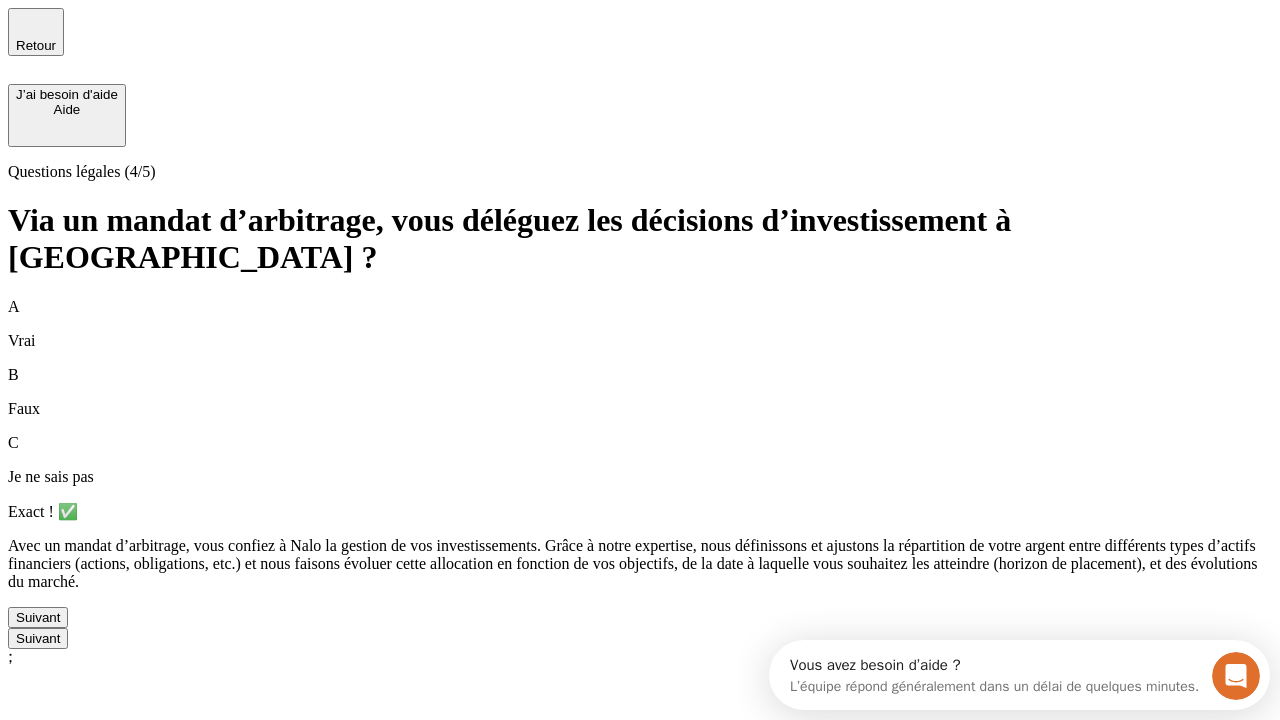 click on "Suivant" at bounding box center [38, 617] 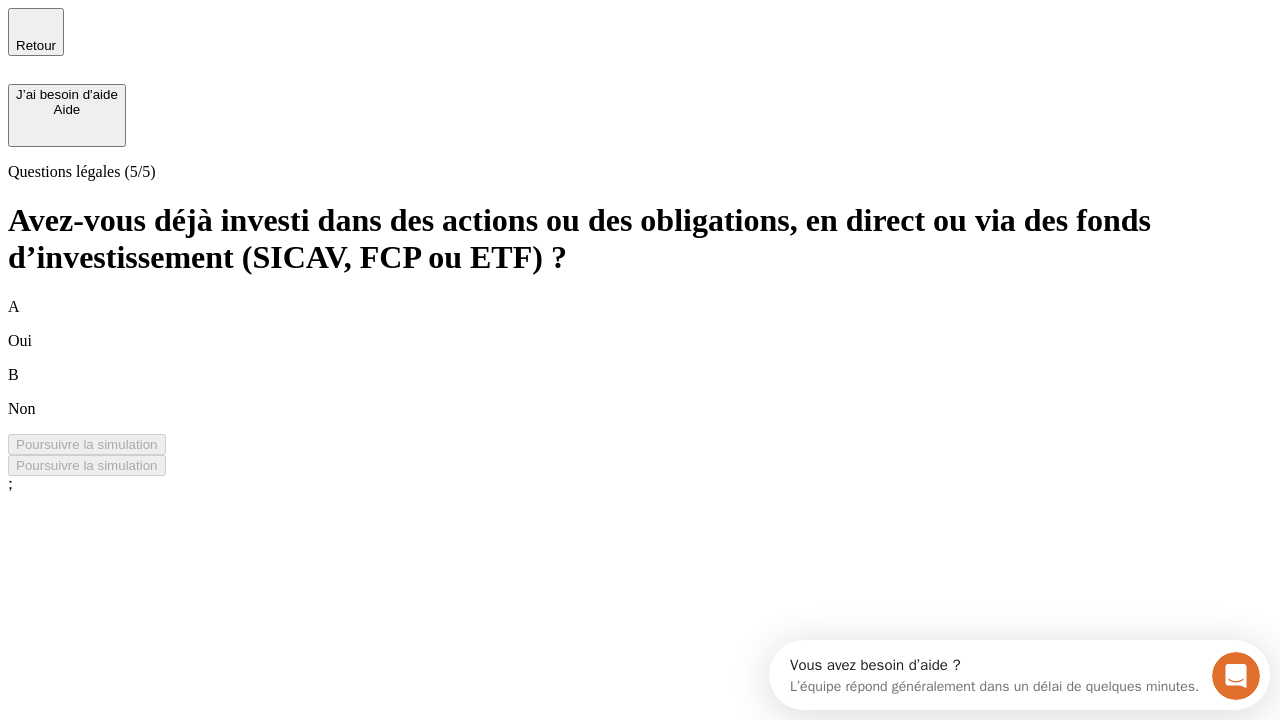 click on "B Non" at bounding box center [640, 392] 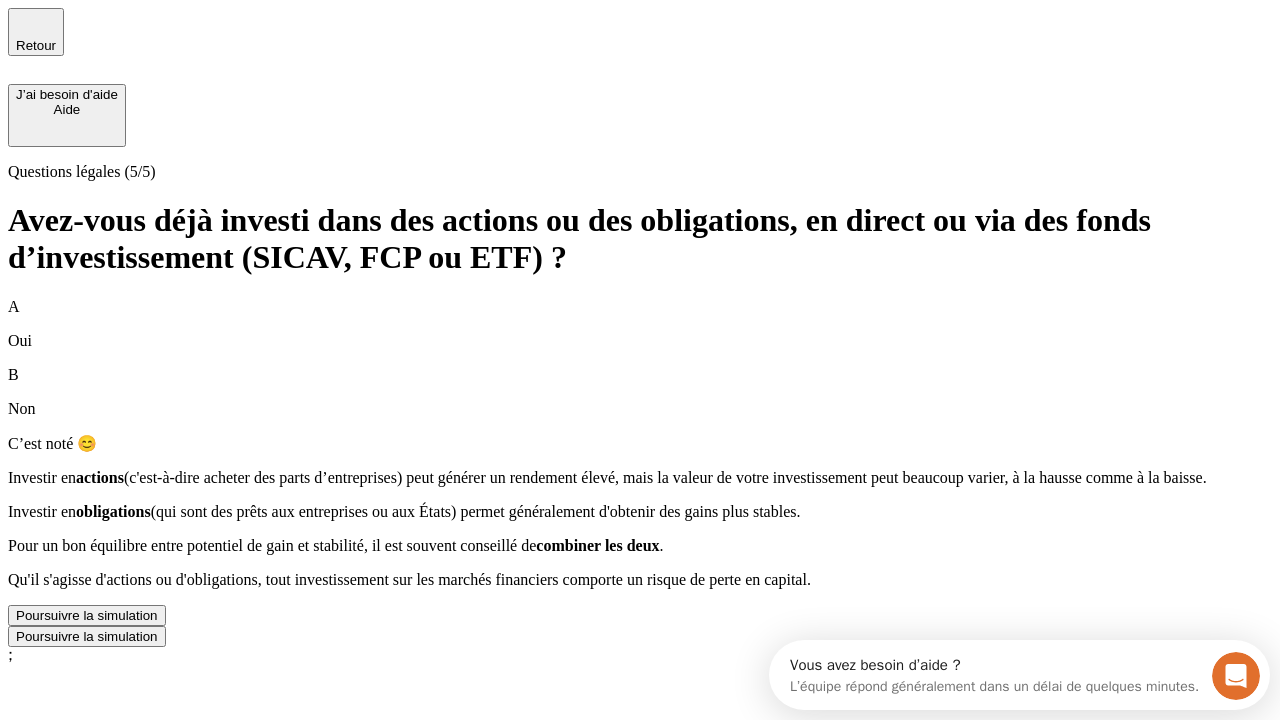 click on "Poursuivre la simulation" at bounding box center (87, 615) 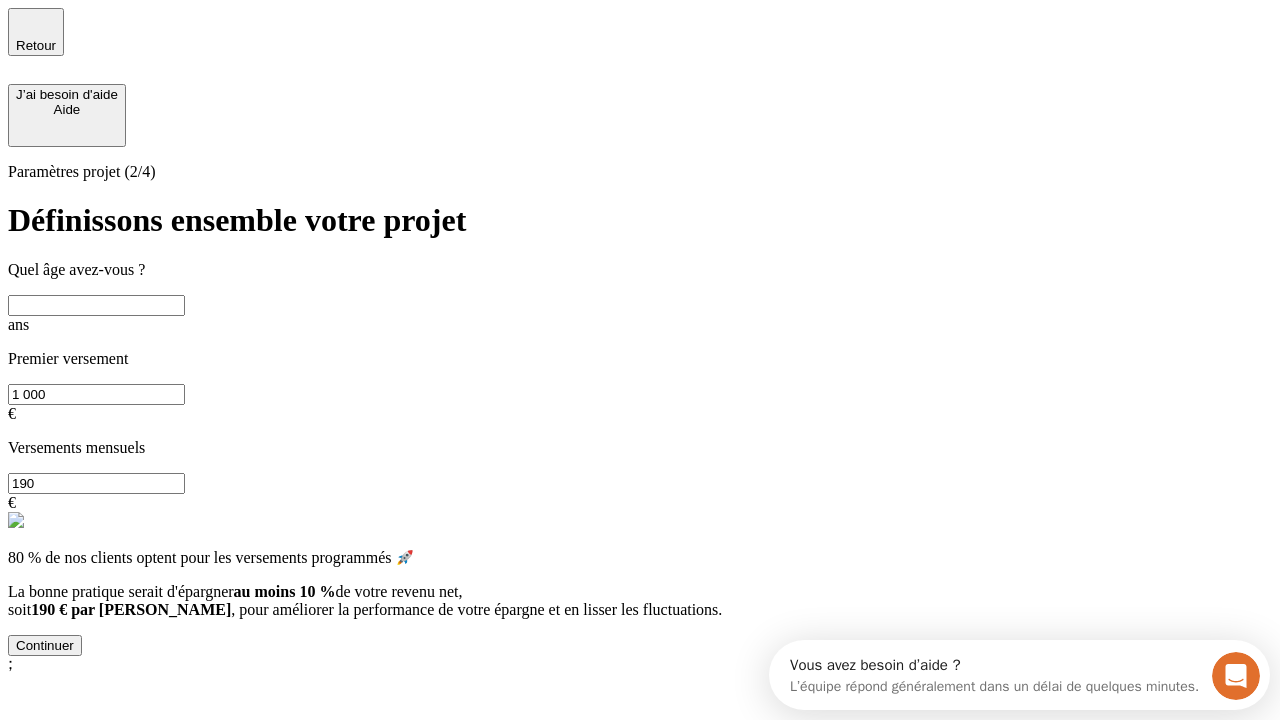 scroll, scrollTop: 18, scrollLeft: 0, axis: vertical 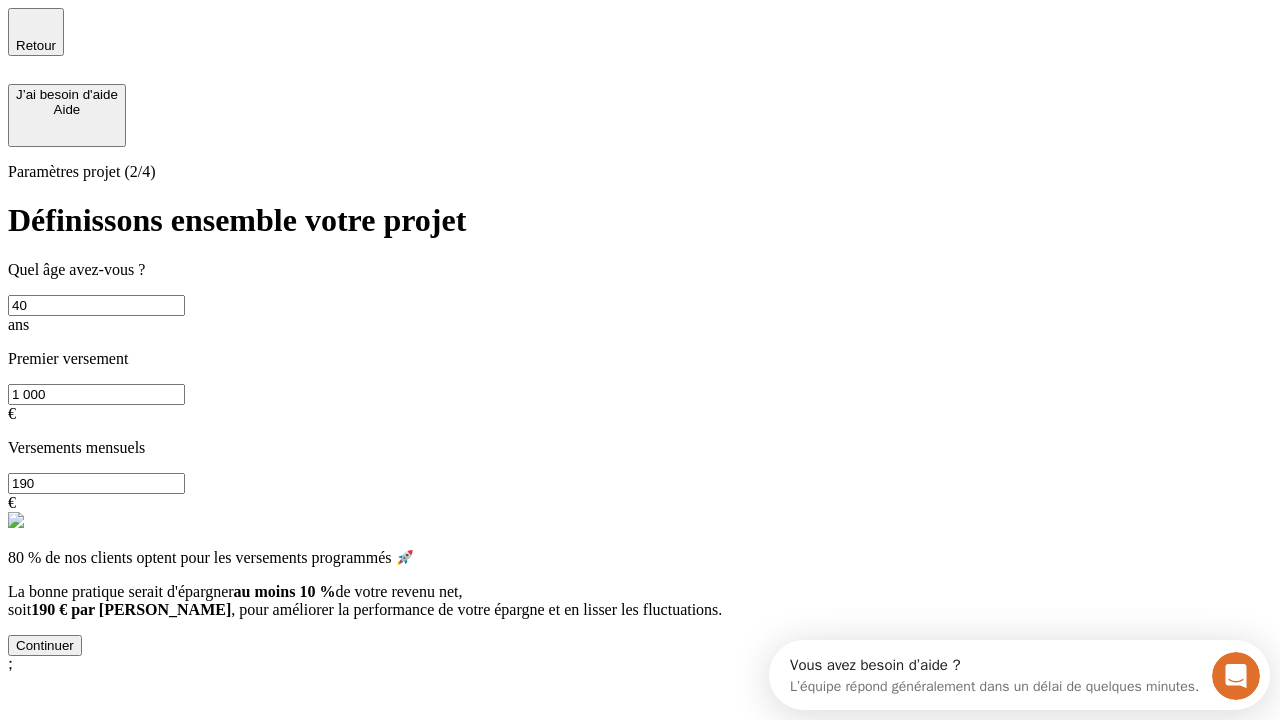 type on "40" 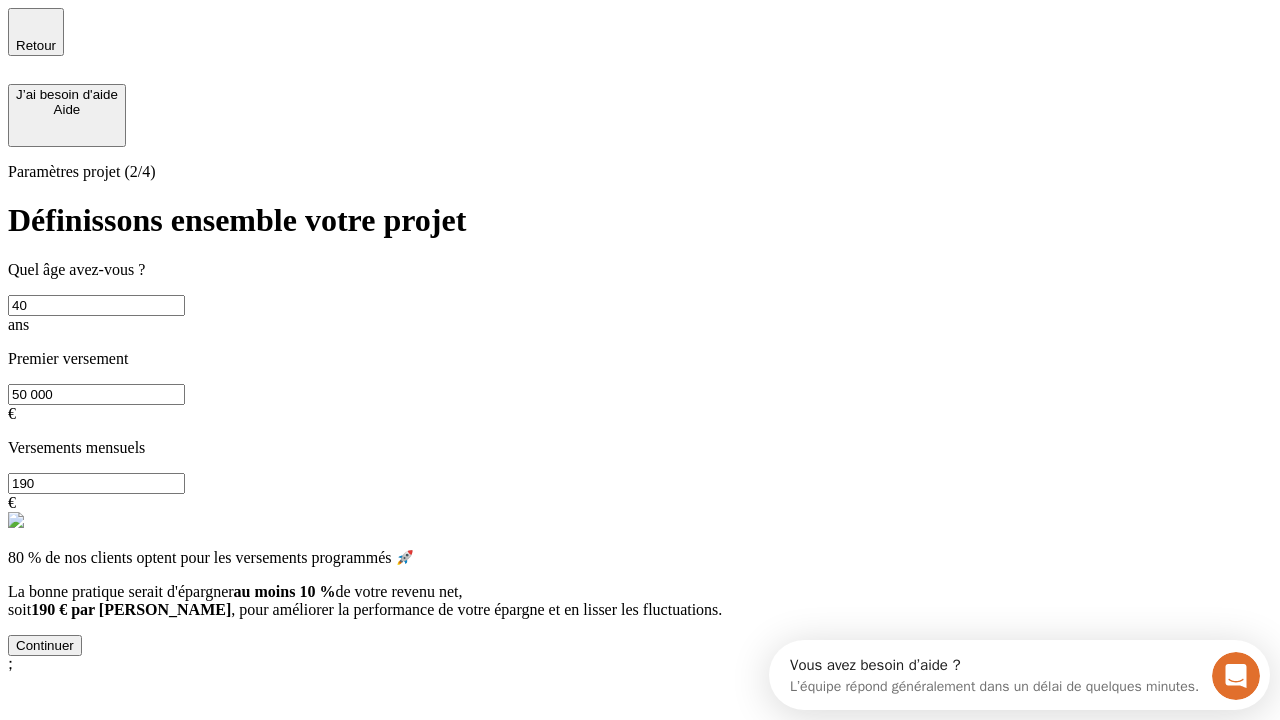 type on "50 000" 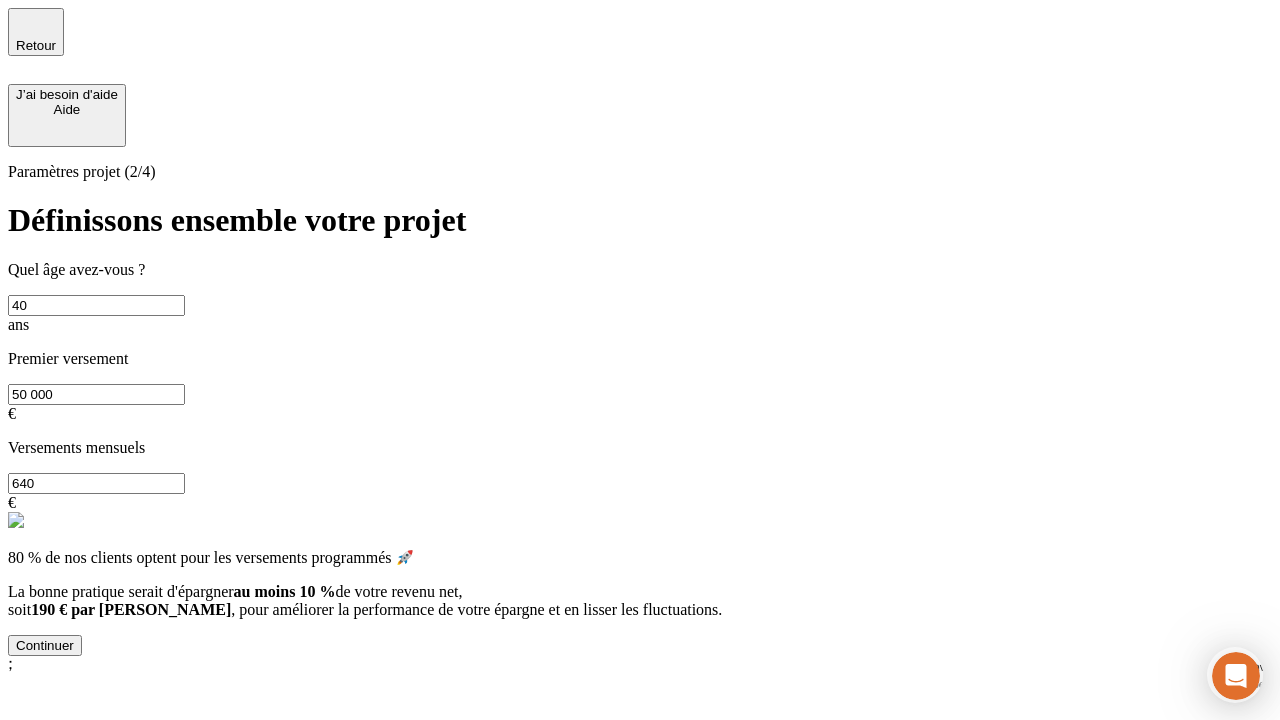 type on "640" 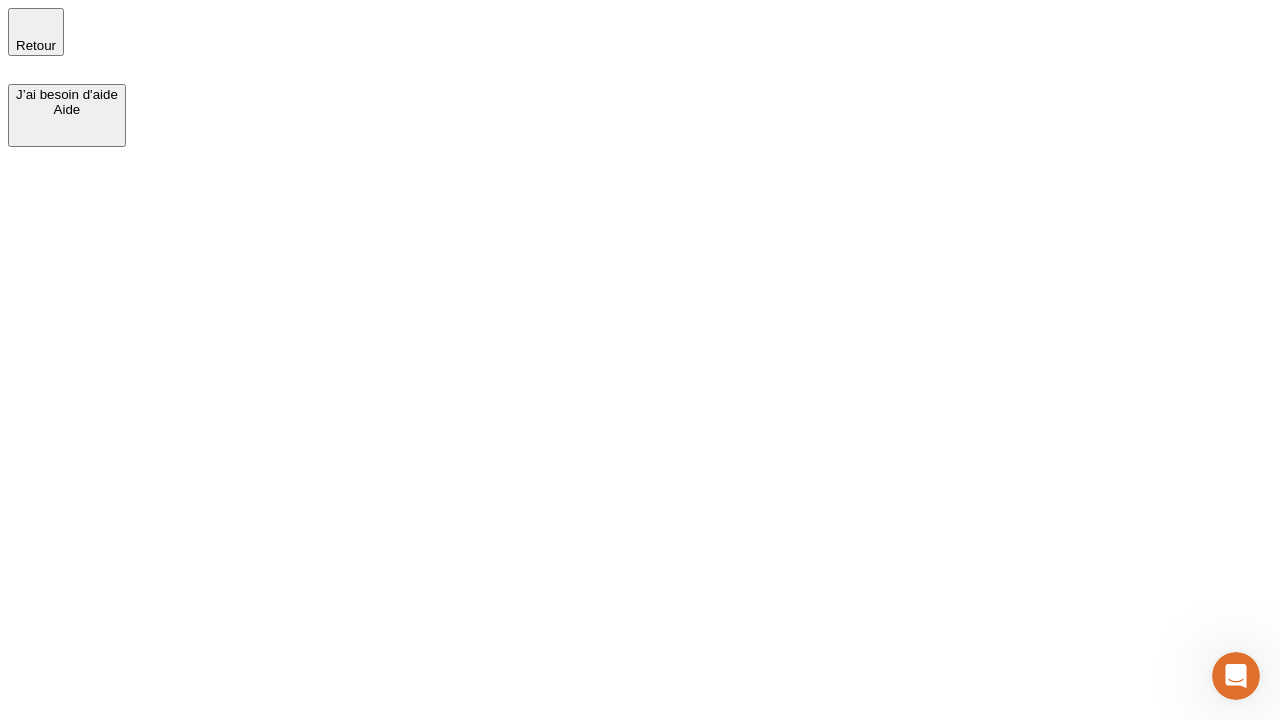 scroll, scrollTop: 0, scrollLeft: 0, axis: both 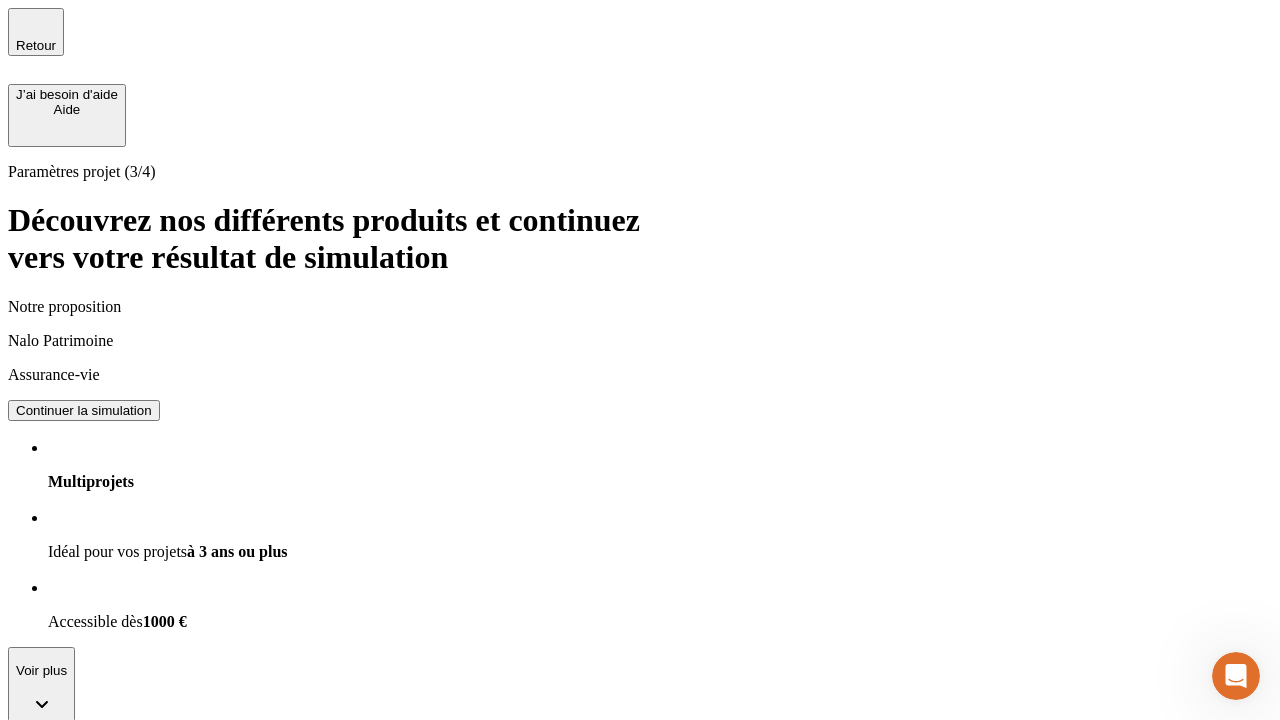 click on "Continuer la simulation" at bounding box center [84, 410] 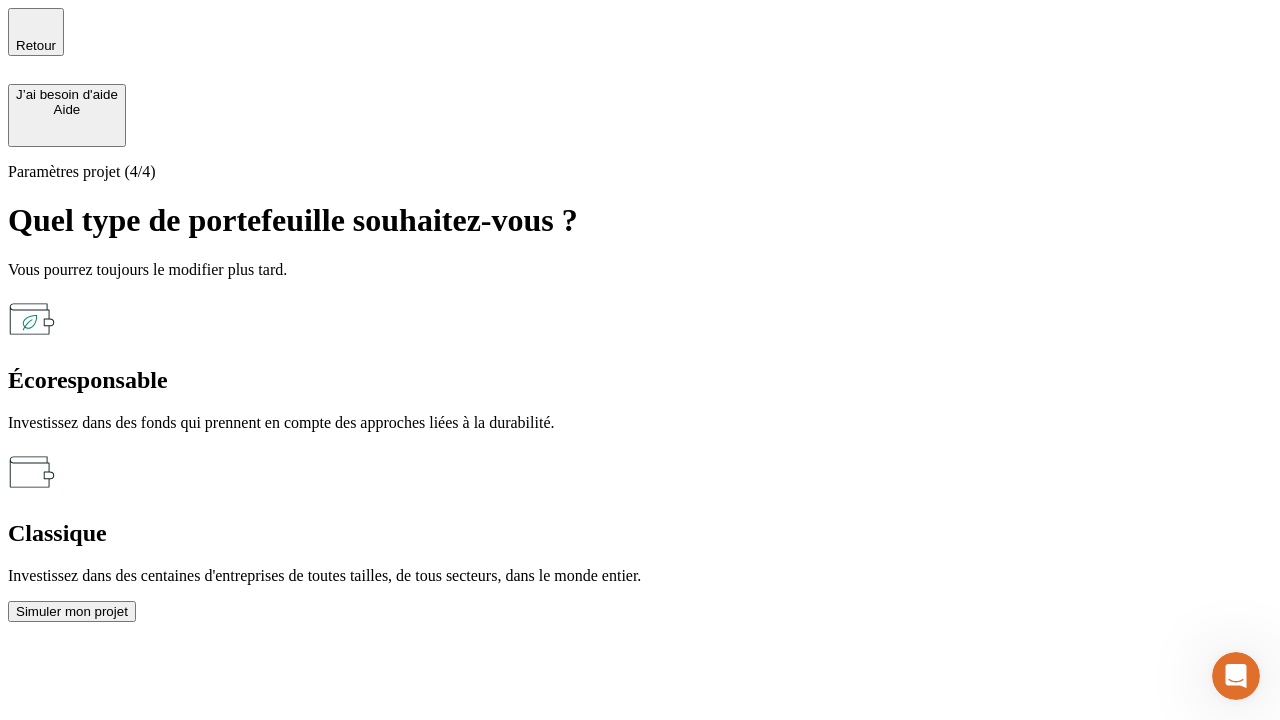 click on "Simuler mon projet" at bounding box center (72, 611) 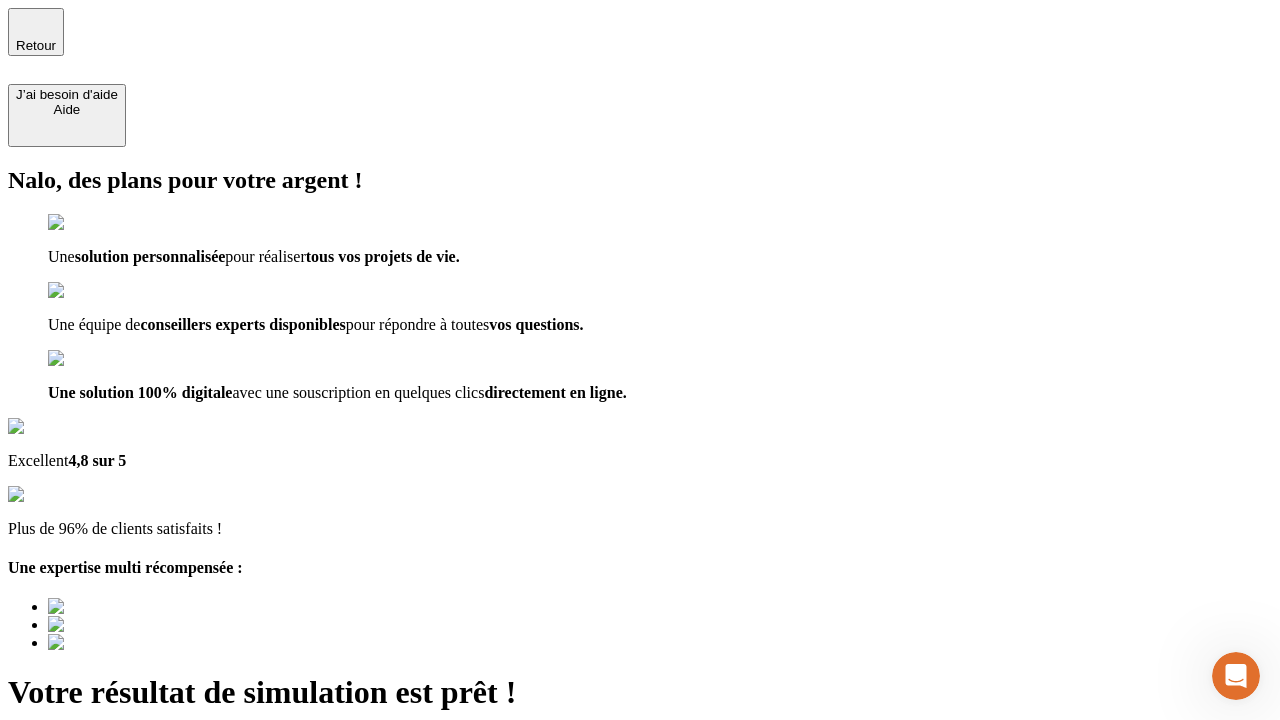 click on "Découvrir ma simulation" at bounding box center [87, 797] 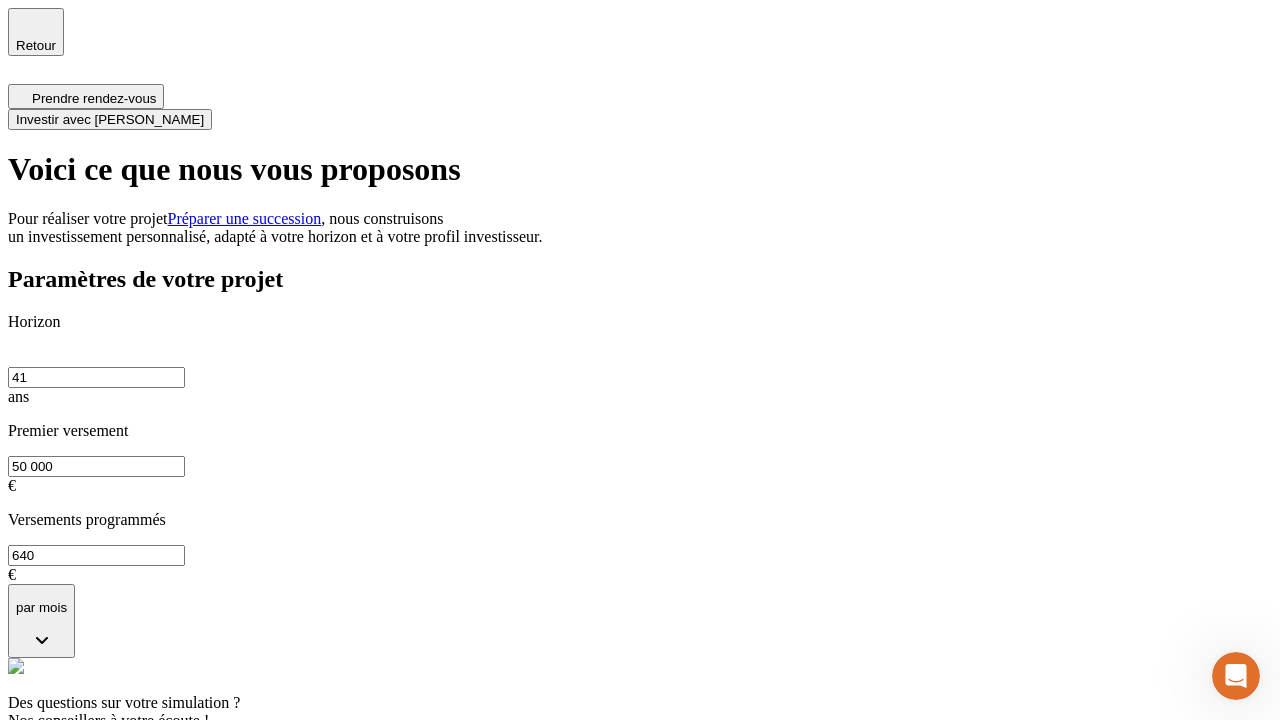 click on "Investir avec [PERSON_NAME]" at bounding box center [110, 119] 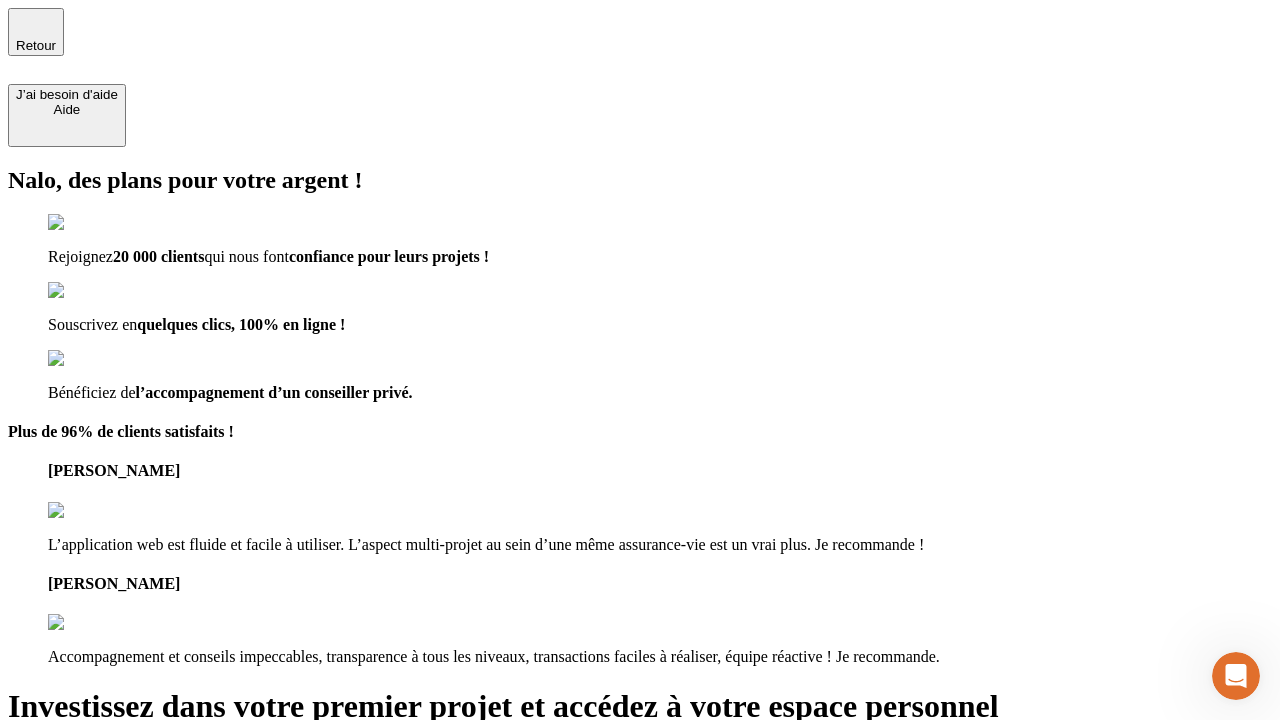 type on "[EMAIL_ADDRESS][DOMAIN_NAME]" 